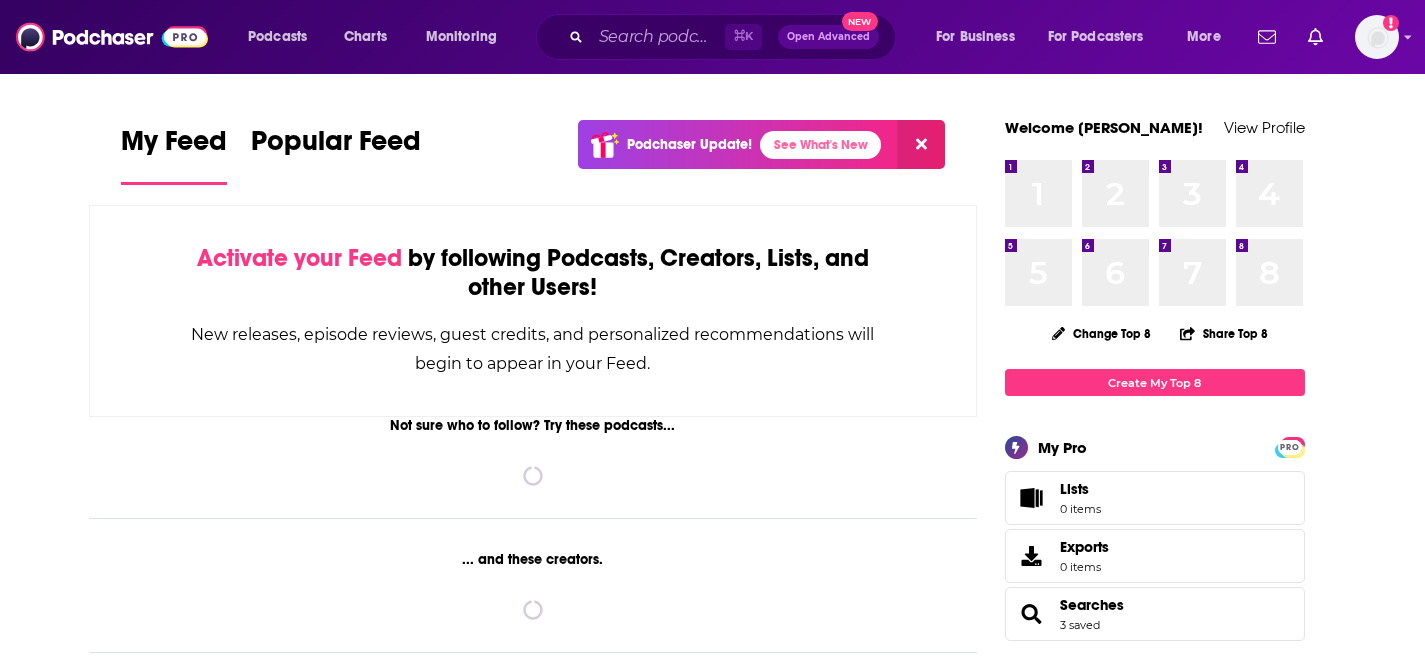 scroll, scrollTop: 0, scrollLeft: 0, axis: both 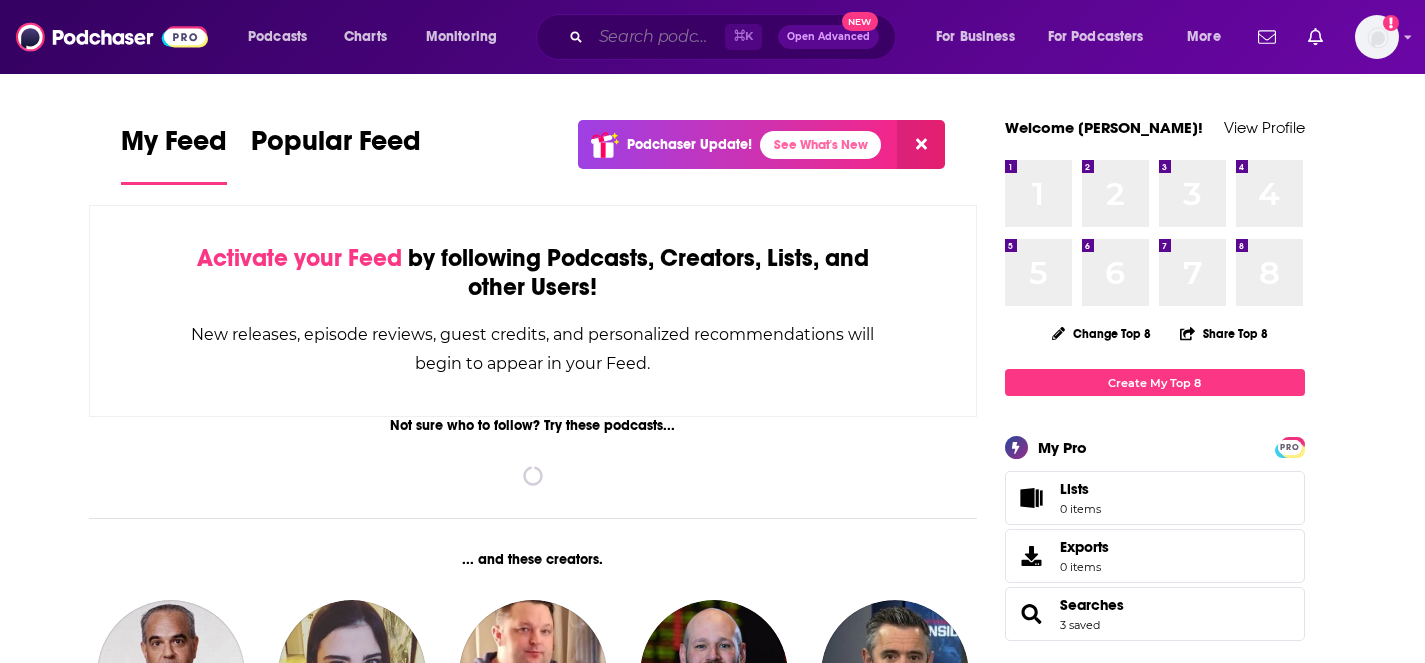 click at bounding box center (658, 37) 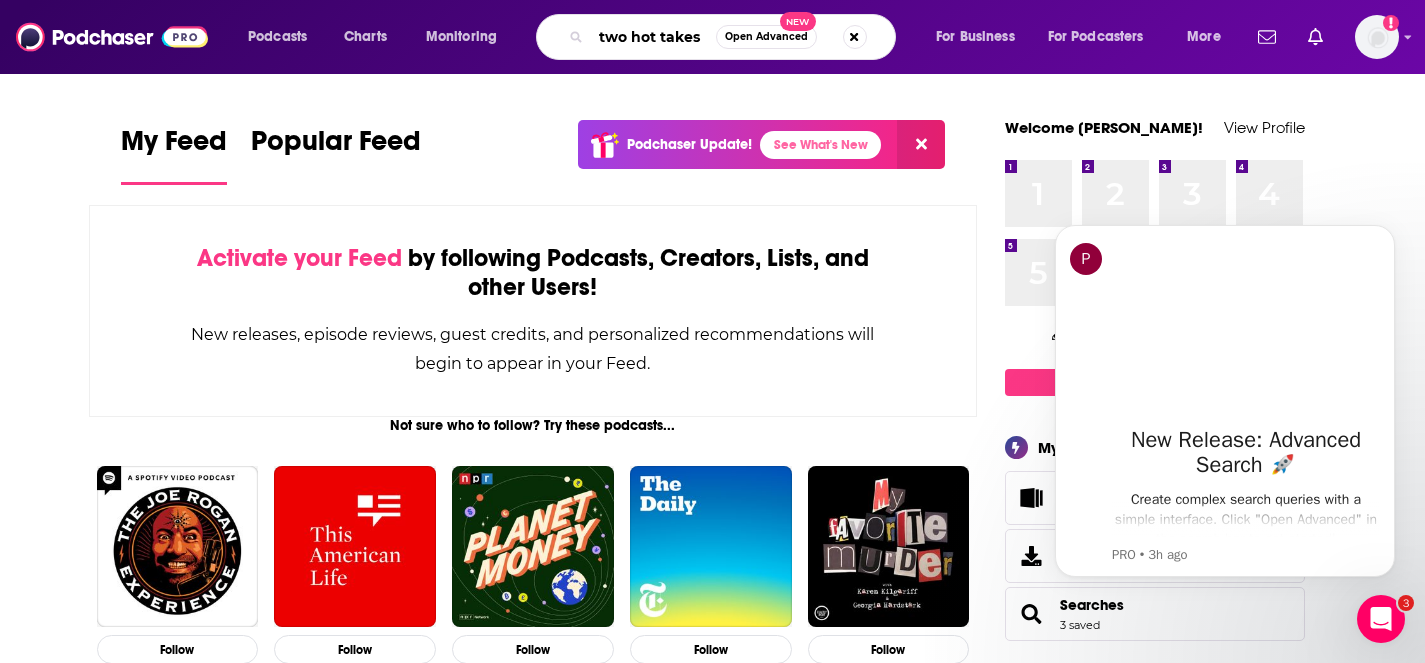 scroll, scrollTop: 0, scrollLeft: 0, axis: both 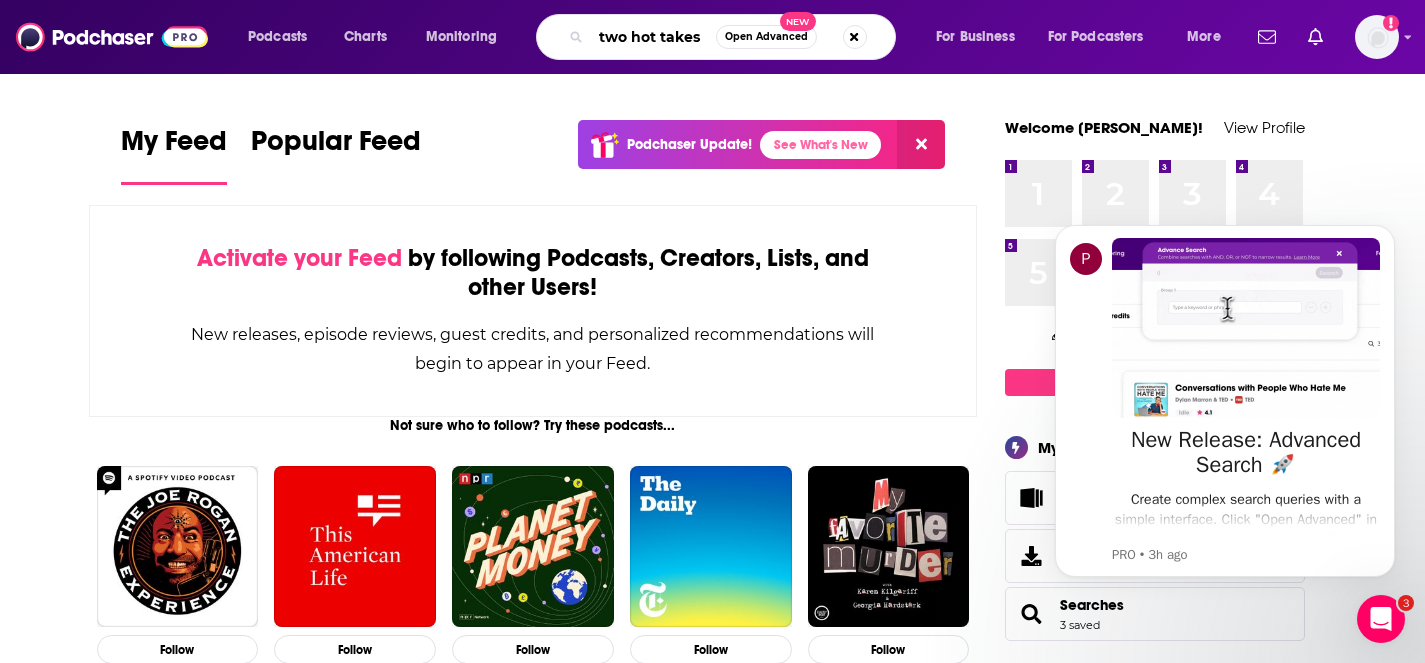 type on "two hot takes" 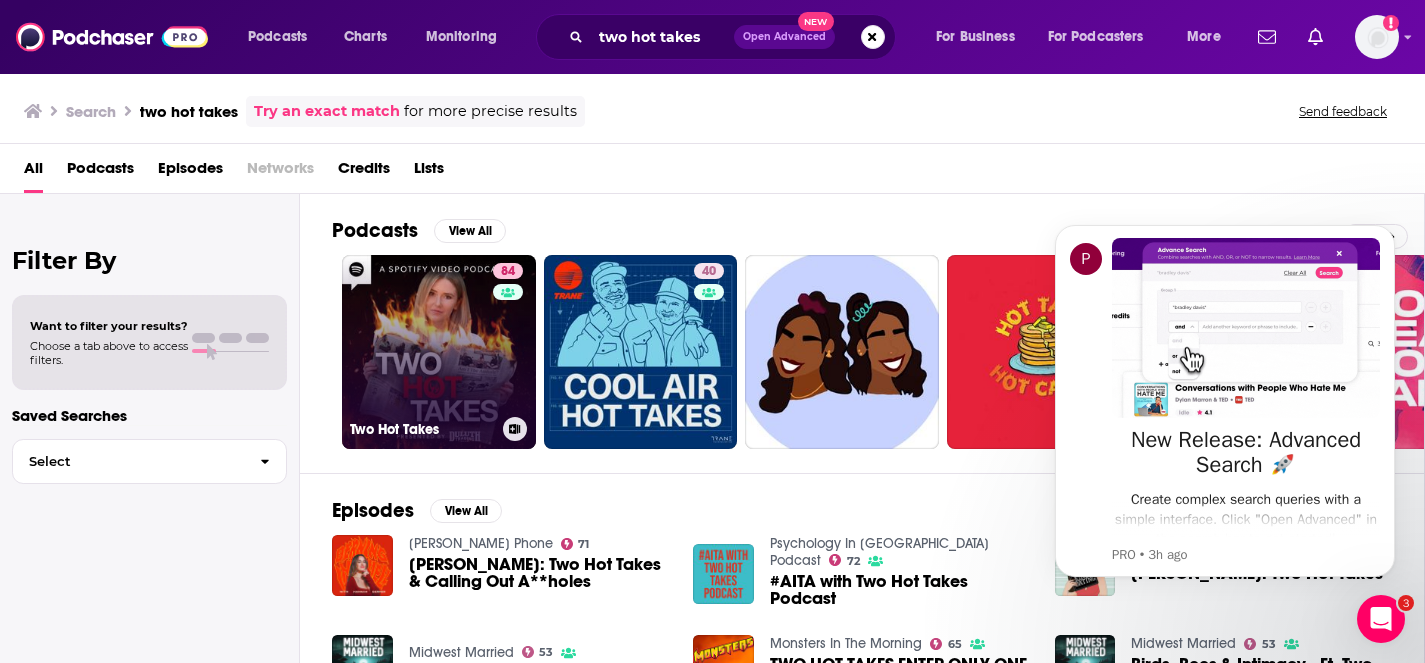 click on "84 Two Hot Takes" at bounding box center (439, 352) 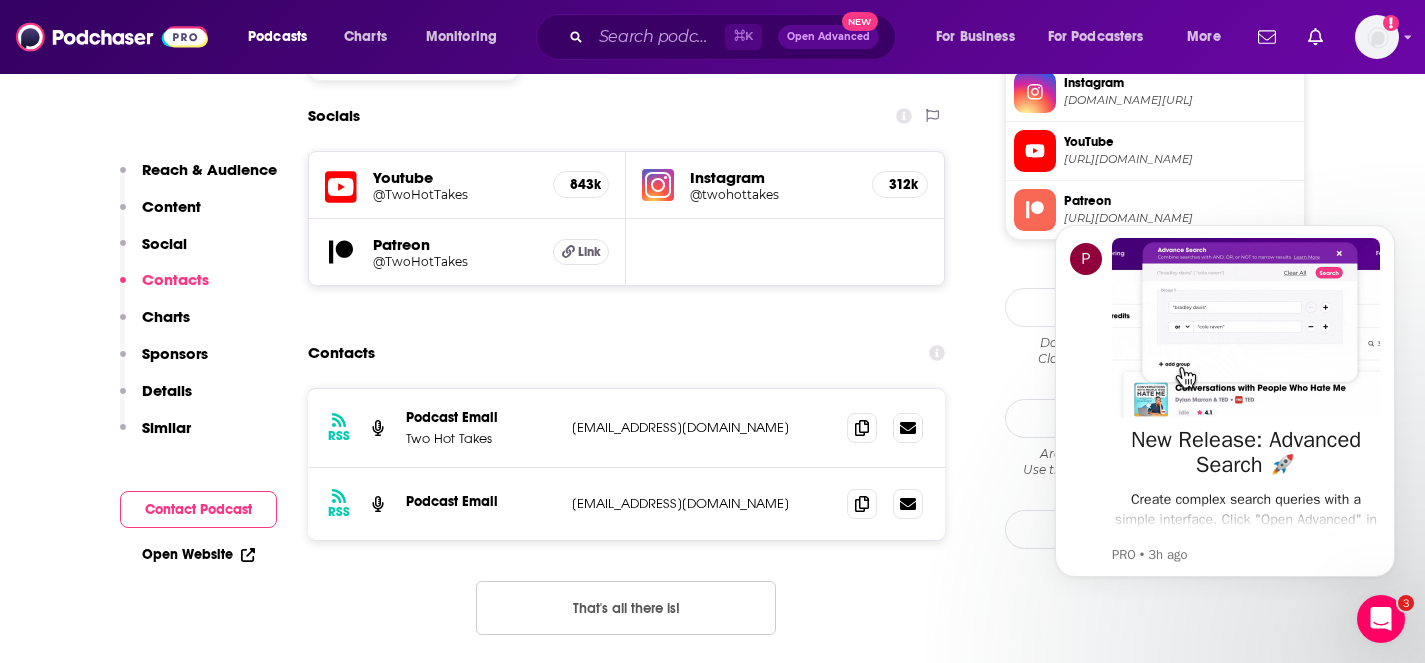 scroll, scrollTop: 1755, scrollLeft: 0, axis: vertical 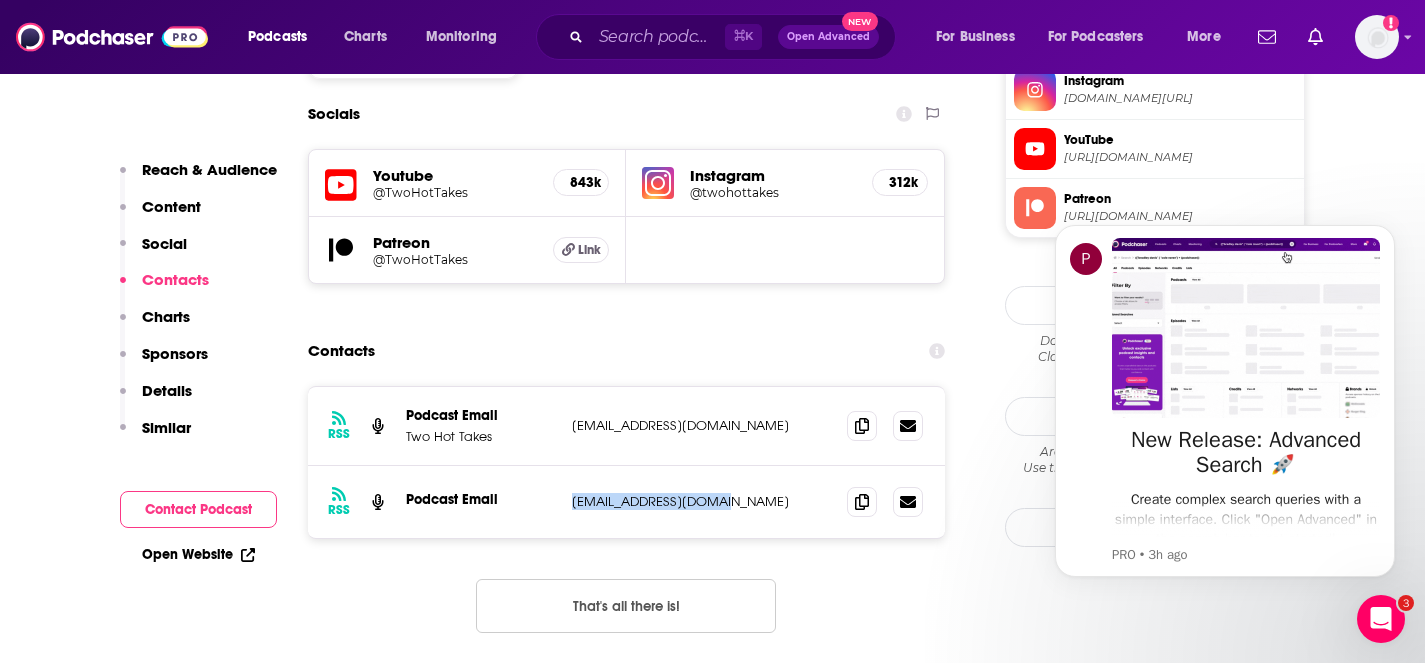 drag, startPoint x: 725, startPoint y: 383, endPoint x: 573, endPoint y: 383, distance: 152 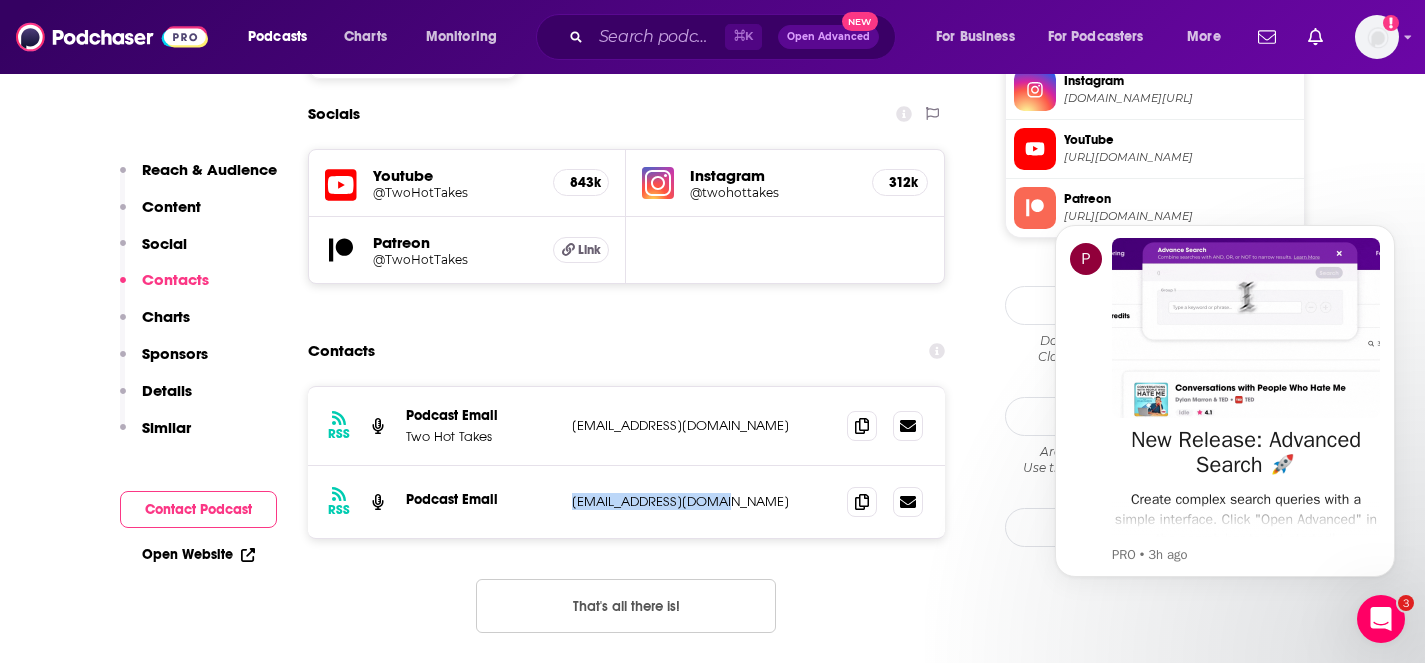 click on "[EMAIL_ADDRESS][DOMAIN_NAME]" at bounding box center [702, 501] 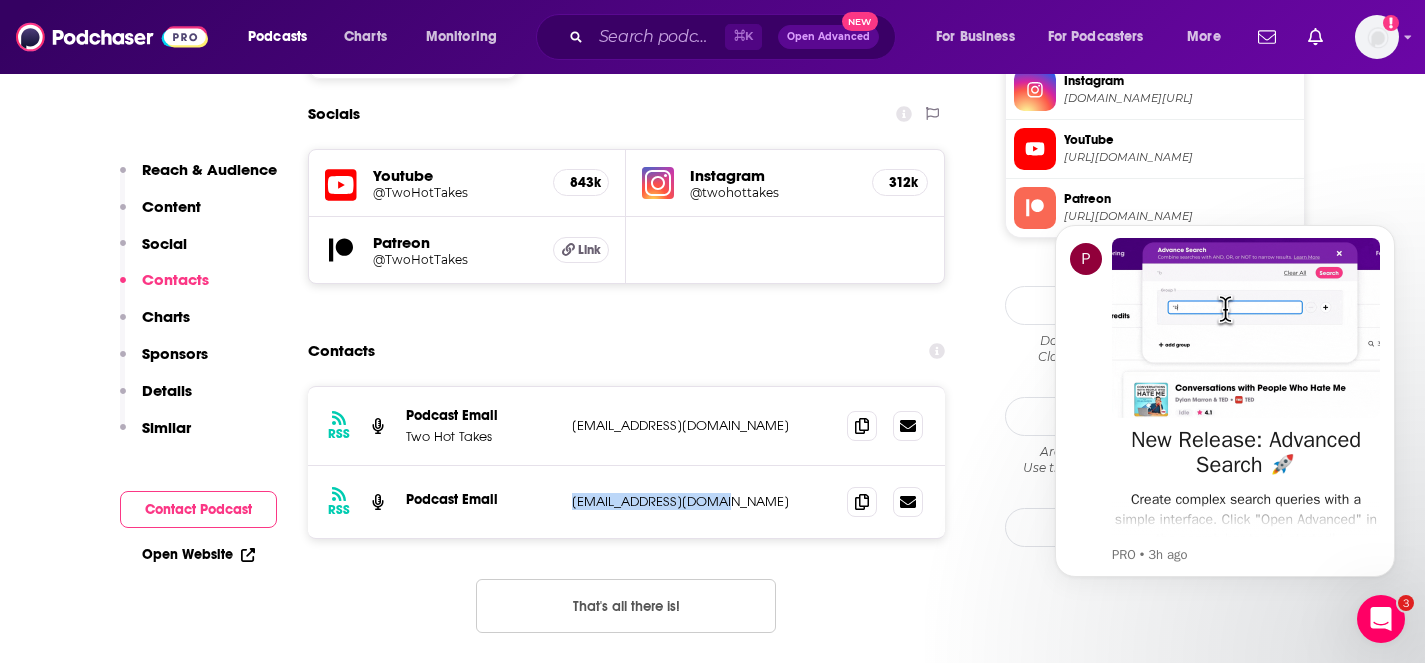 copy on "[EMAIL_ADDRESS][DOMAIN_NAME]" 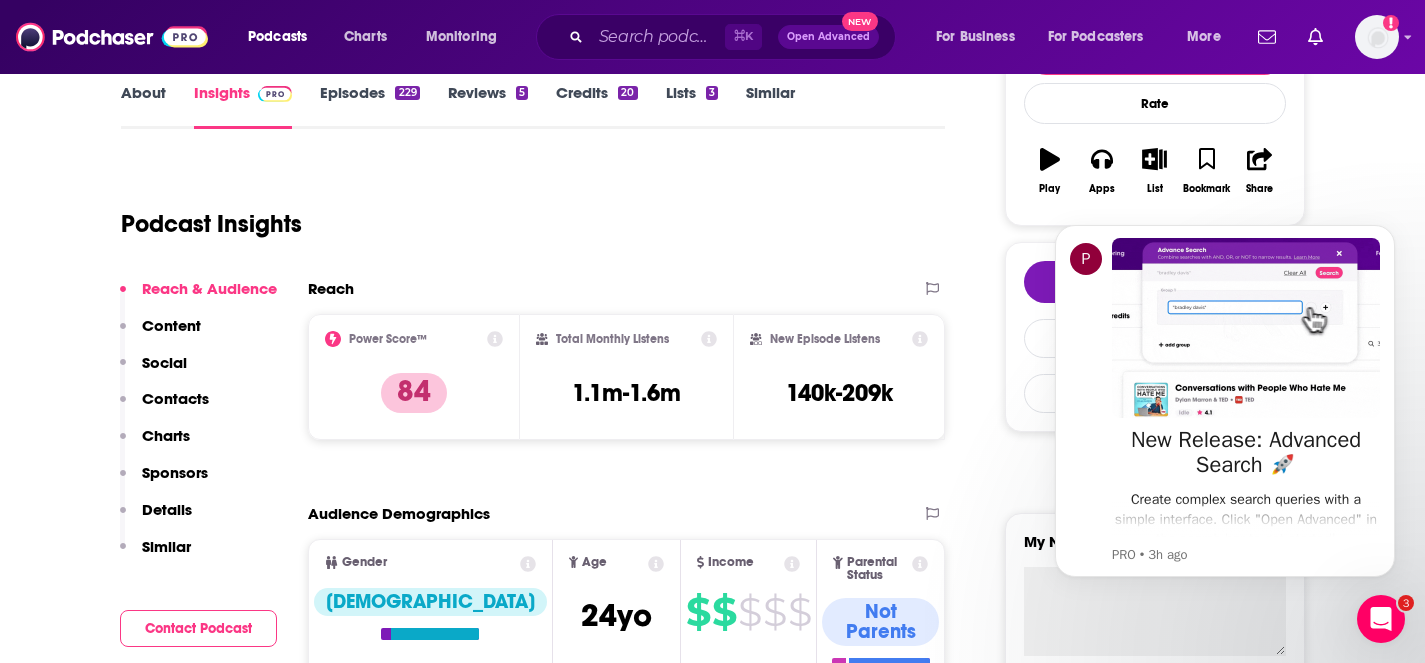 scroll, scrollTop: 299, scrollLeft: 0, axis: vertical 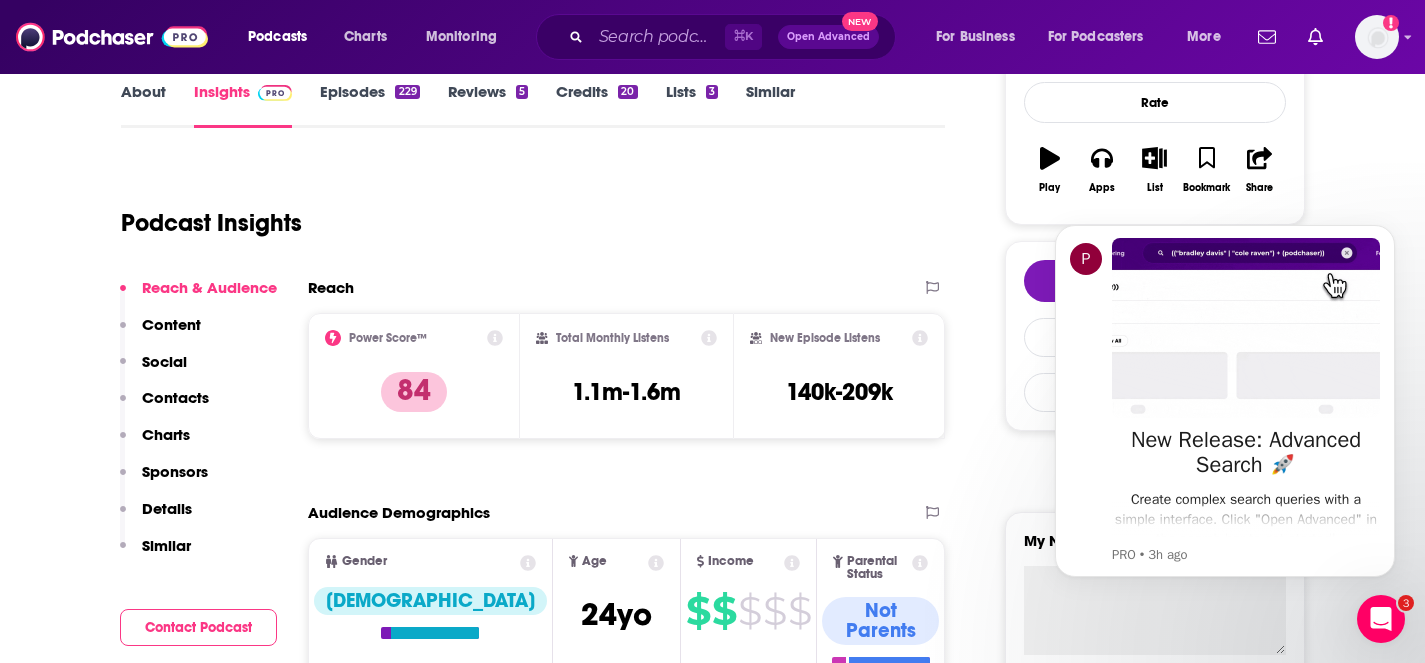 click on "About" at bounding box center (143, 105) 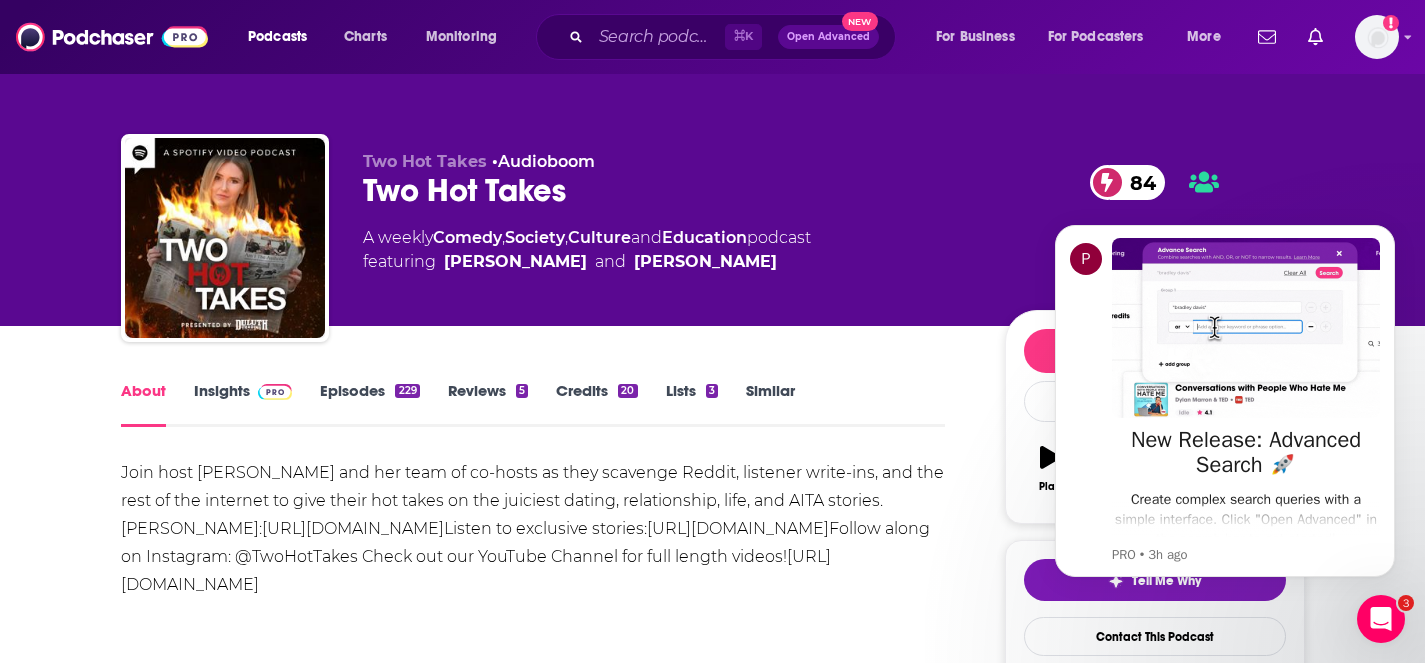 scroll, scrollTop: 0, scrollLeft: 0, axis: both 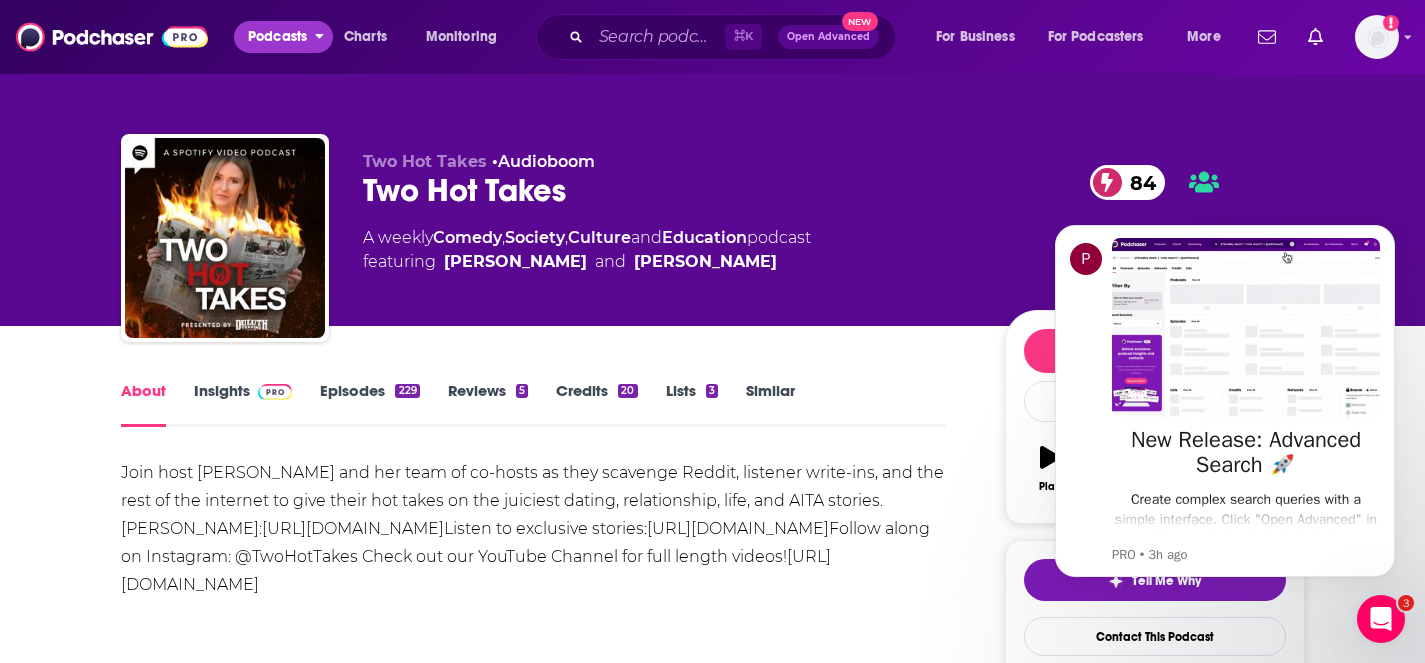 click on "Podcasts" at bounding box center [277, 37] 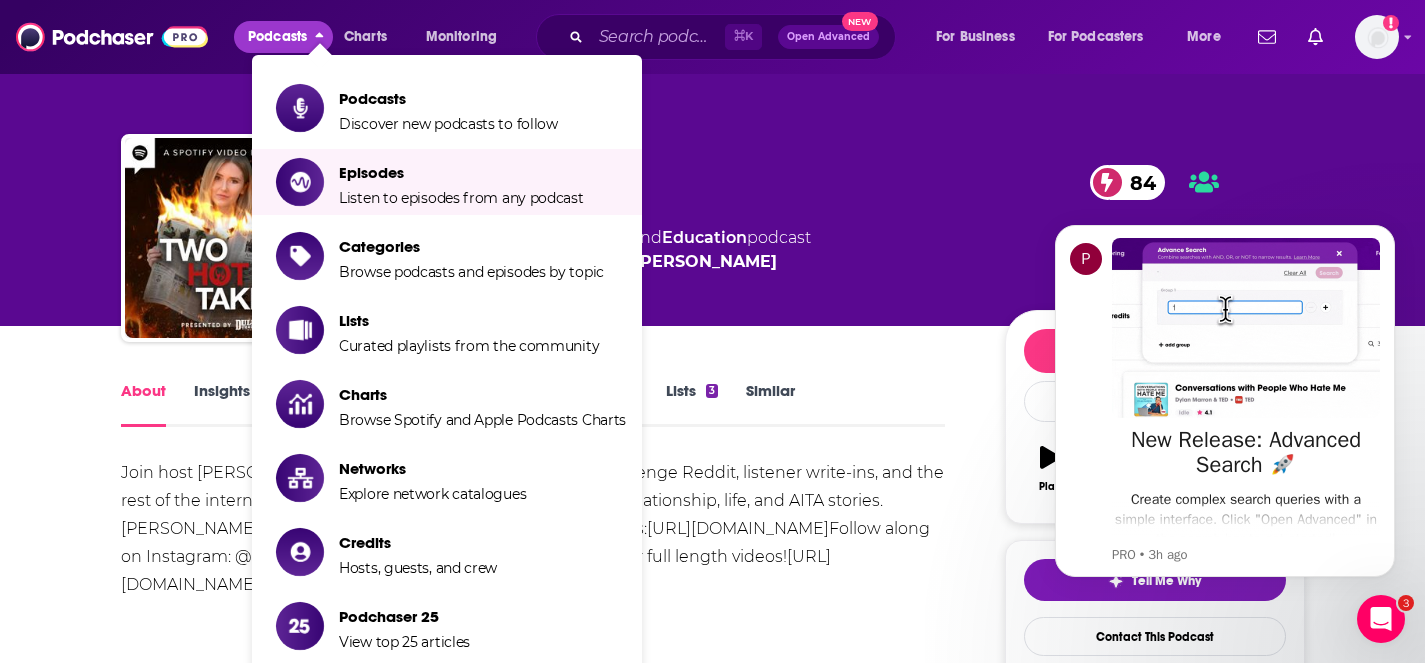 click on "About Insights Episodes 229 Reviews 5 Credits 20 Lists 3 Similar Join host [PERSON_NAME] and her team of co-hosts as they scavenge Reddit, listener write-ins, and the rest of the internet to give their hot takes on the juiciest dating, relationship, life, and AITA stories. [PERSON_NAME]:  [URL][DOMAIN_NAME]  Listen to exclusive stories:  [URL][DOMAIN_NAME]  Follow along on Instagram: @TwoHotTakes Check out our YouTube Channel for full length videos!  [URL][DOMAIN_NAME] Show More Creators & Guests View All Add Creators Host [PERSON_NAME] 228 episodes Host [PERSON_NAME] 72 episodes Guest [PERSON_NAME] 1 episode Guest [PERSON_NAME] 1 episode Add Creators Recent Episodes View All 218: Chaos is Enough Closure.. Ft. [PERSON_NAME] [DATE] 217: Luckily NOT a Deathbed Confession.. Ft. [PERSON_NAME] [DATE] 216: Justifiable Crash Out?! PART 2! [DATE] View All Episodes Best Episodes View All Unhinged 2.0 w/ [PERSON_NAME]  2 [DATE] 2 2 0 1" at bounding box center [712, 1979] 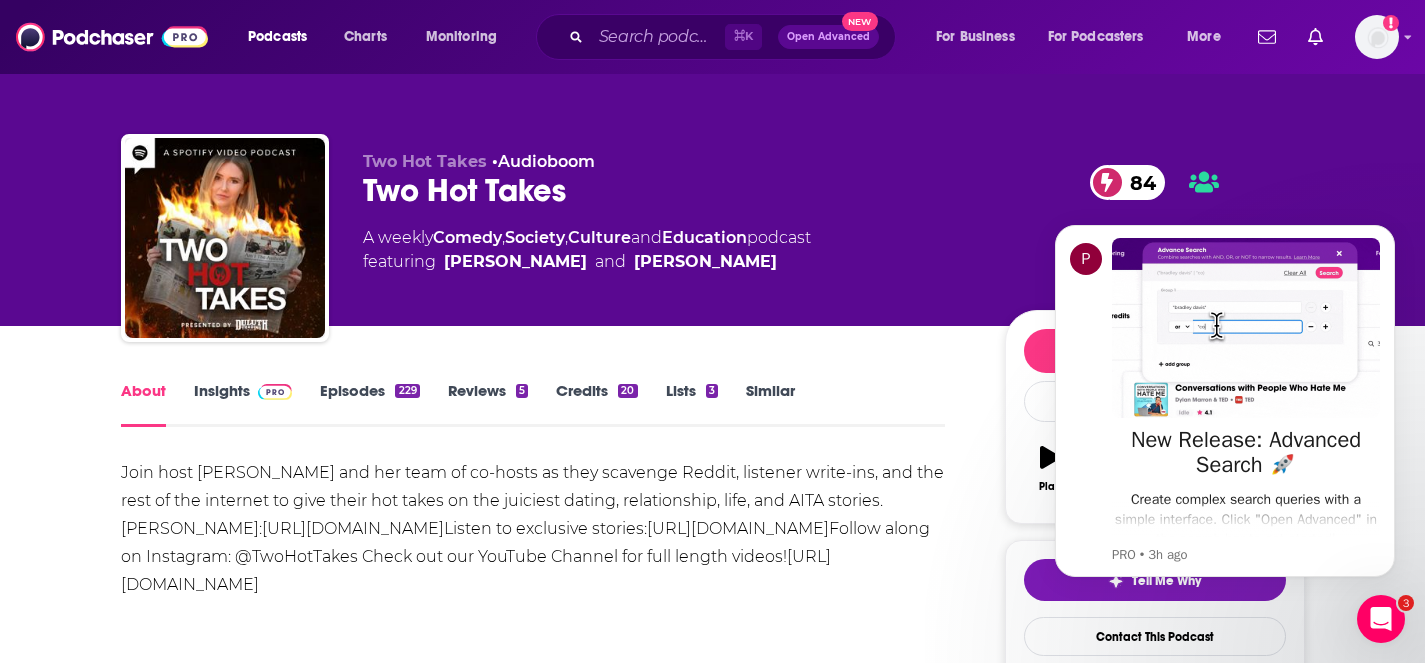 click at bounding box center (112, 37) 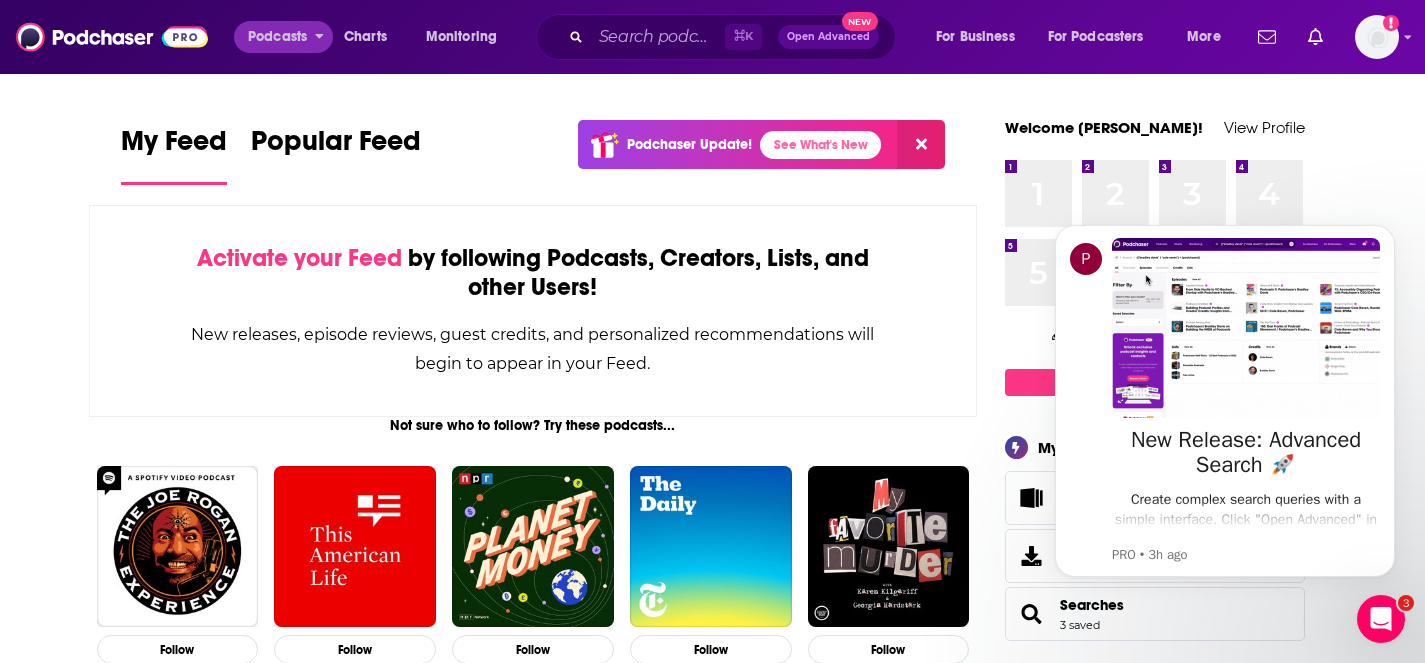 click on "Podcasts" at bounding box center (277, 37) 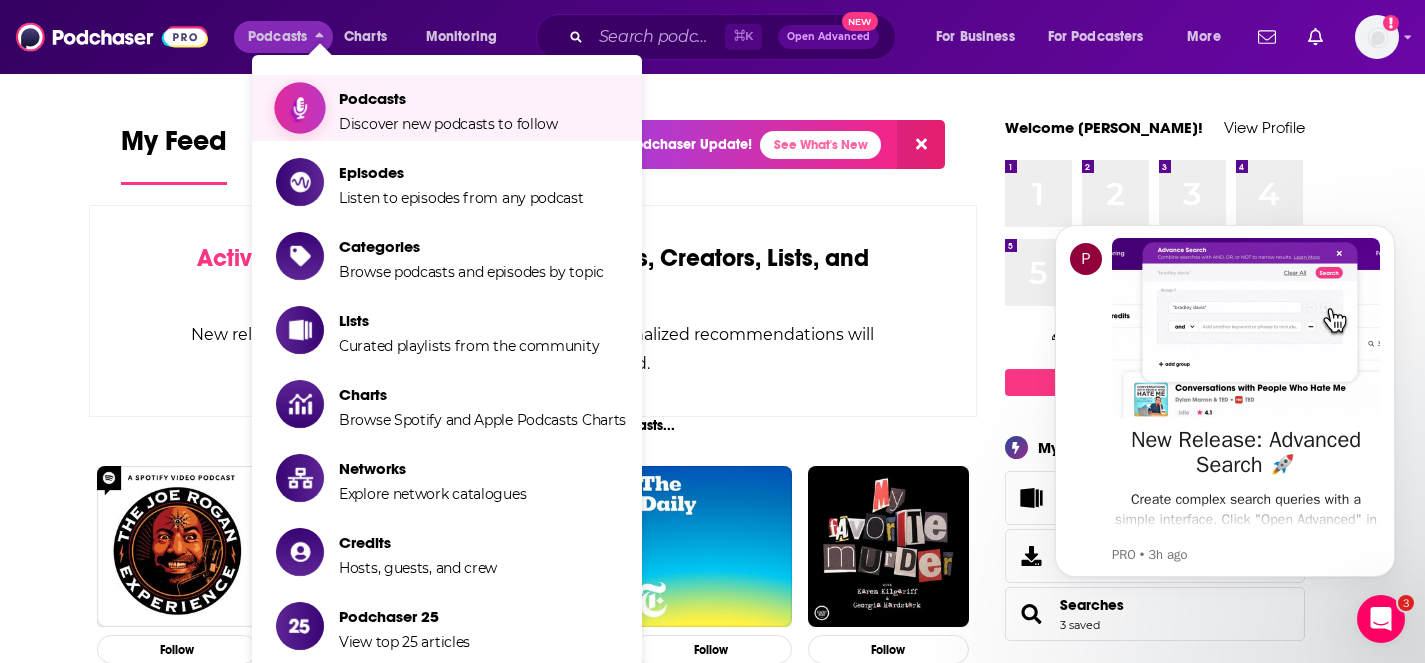 click on "Podcasts" at bounding box center [448, 98] 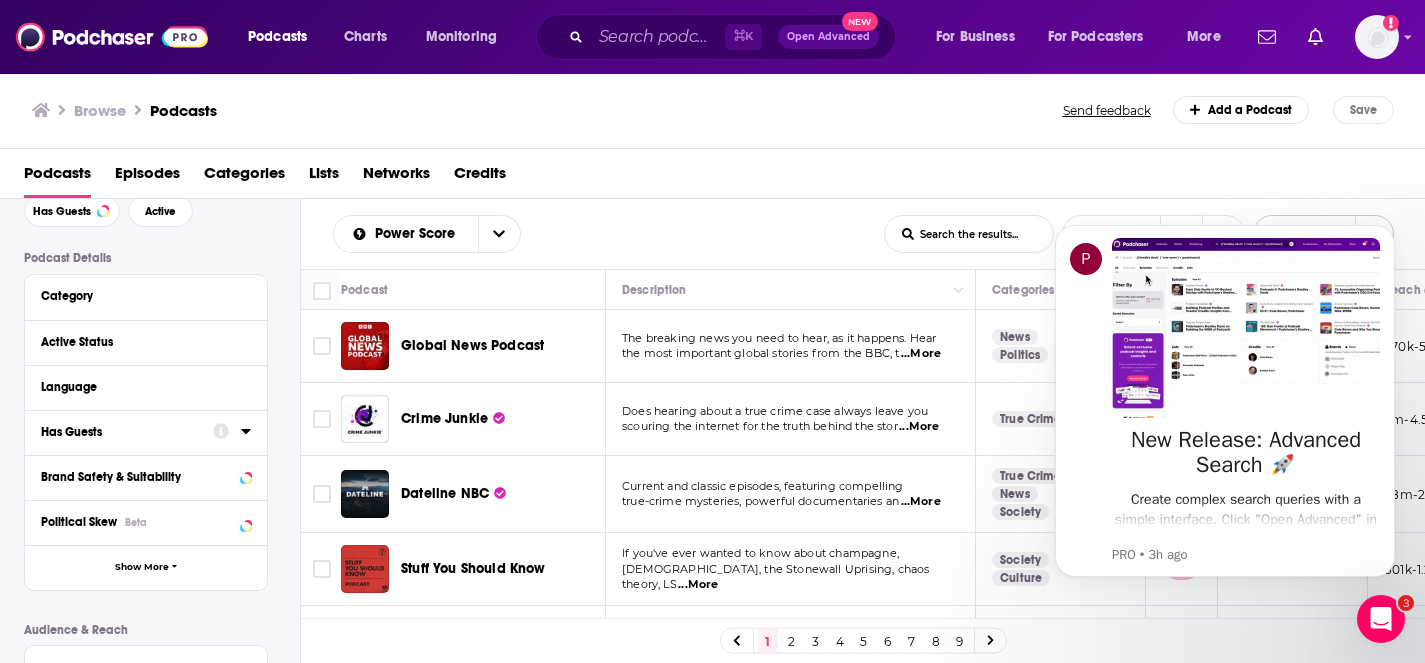 scroll, scrollTop: 108, scrollLeft: 0, axis: vertical 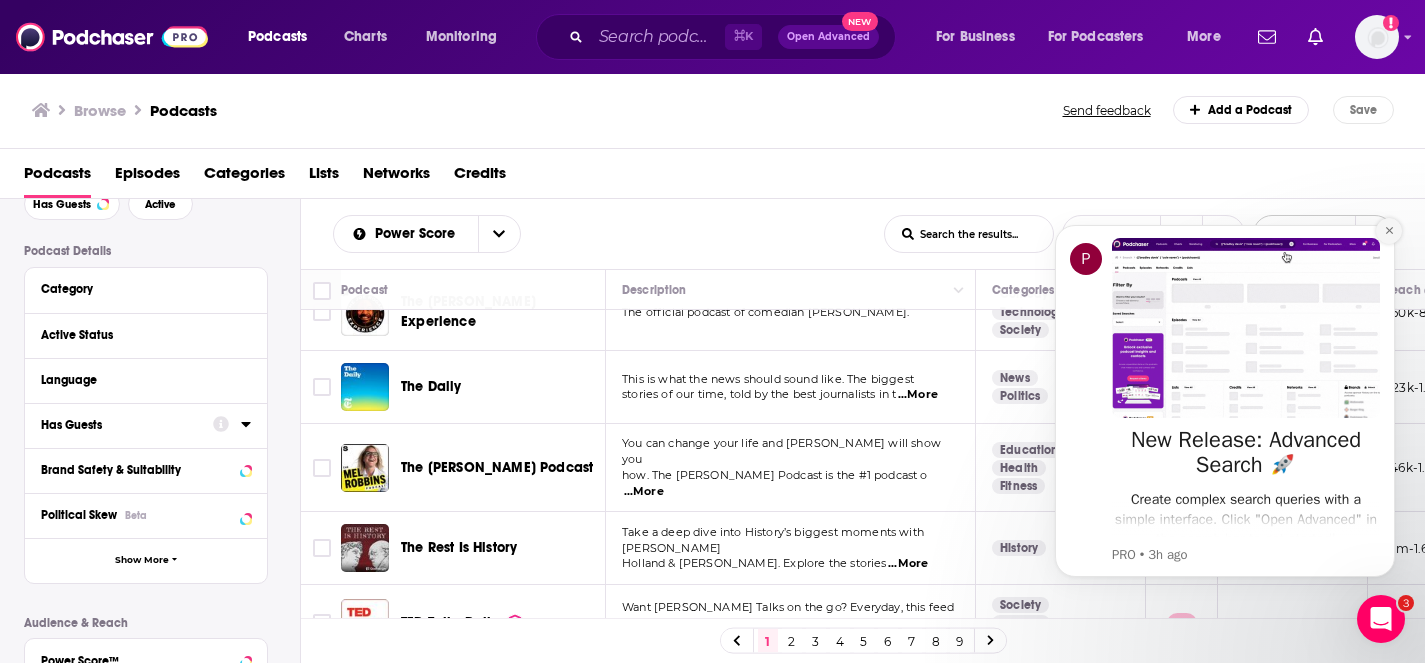click 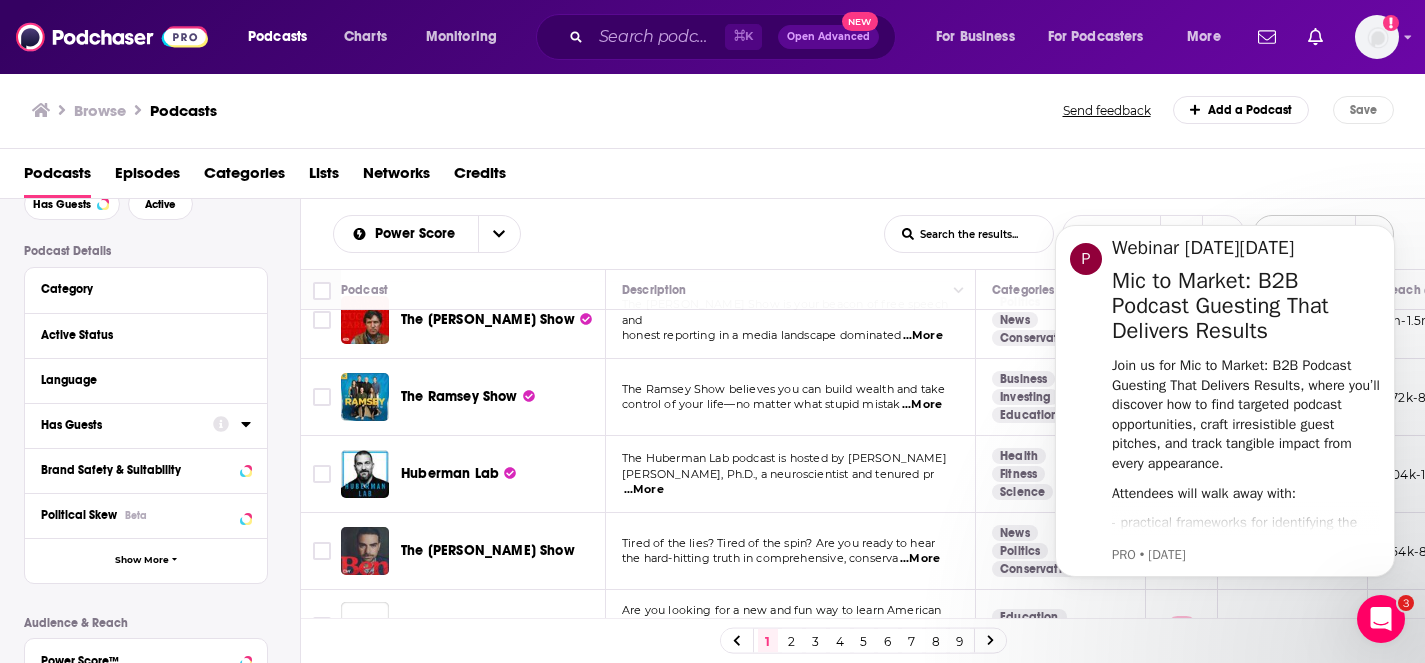 scroll, scrollTop: 787, scrollLeft: 0, axis: vertical 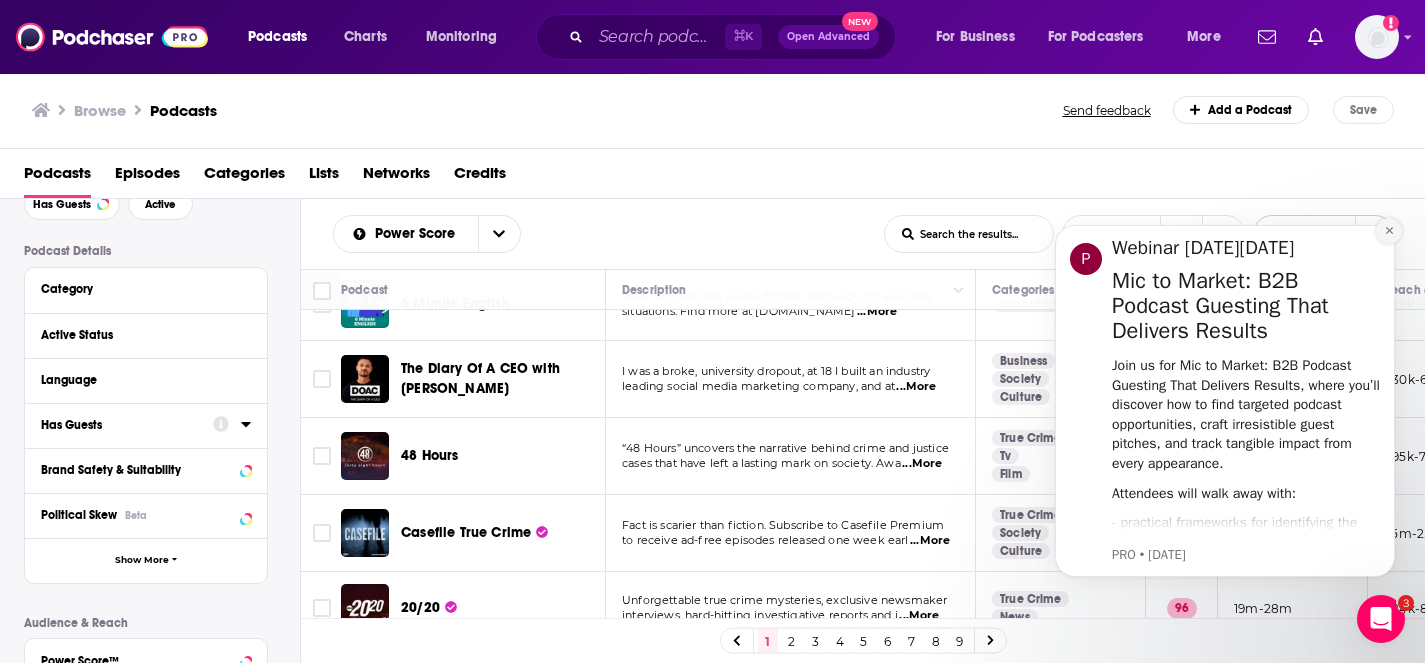 click at bounding box center [1389, 231] 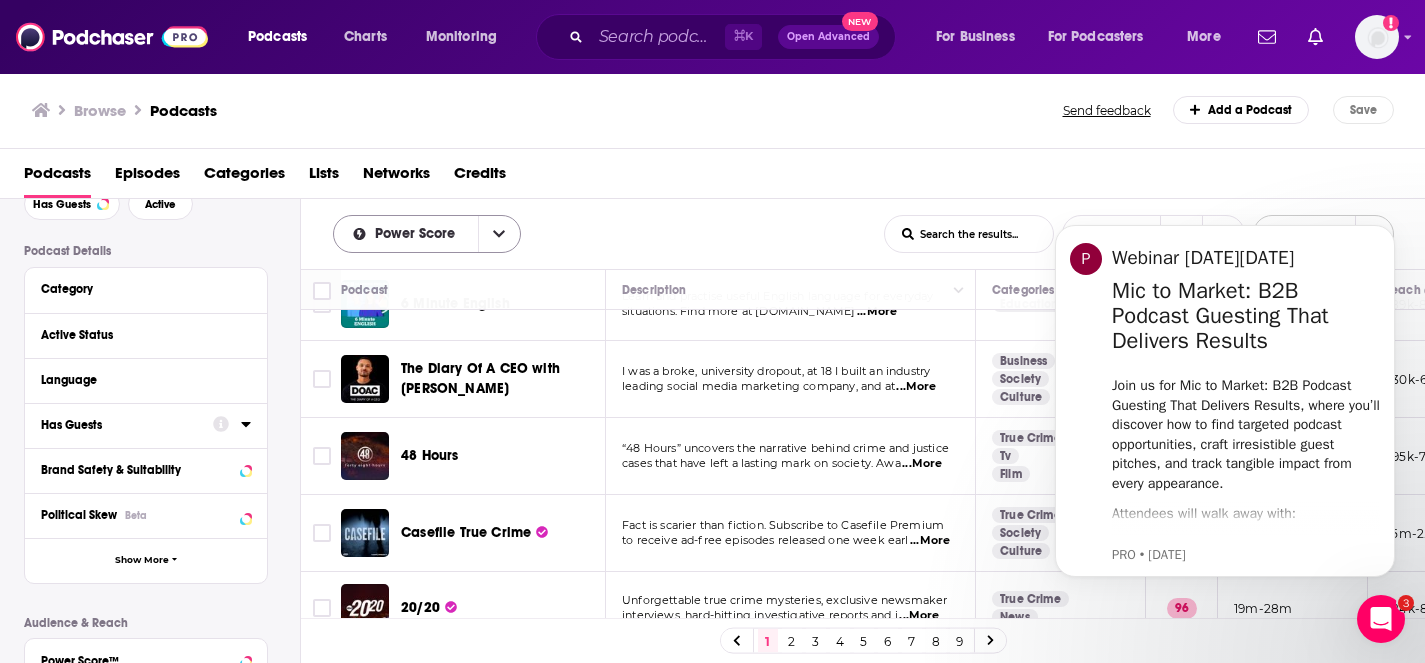 click at bounding box center (499, 234) 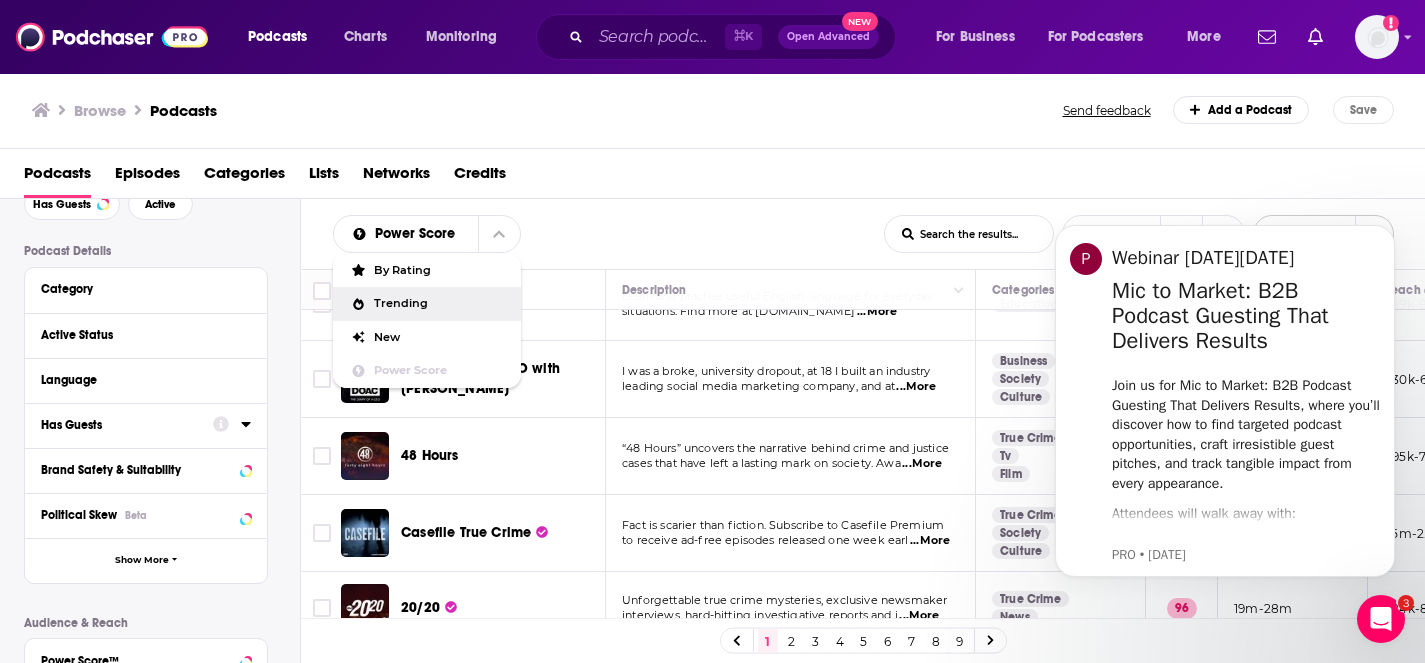 click on "Trending" at bounding box center (439, 303) 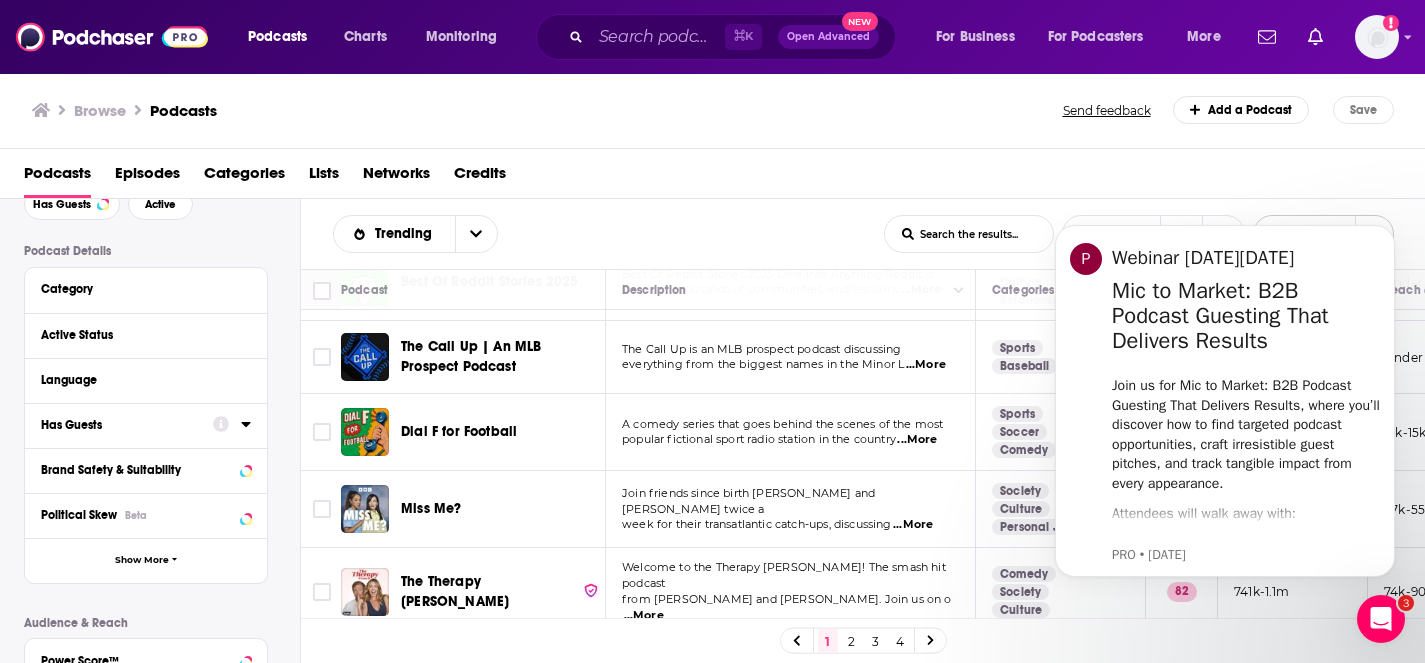 scroll, scrollTop: 226, scrollLeft: 0, axis: vertical 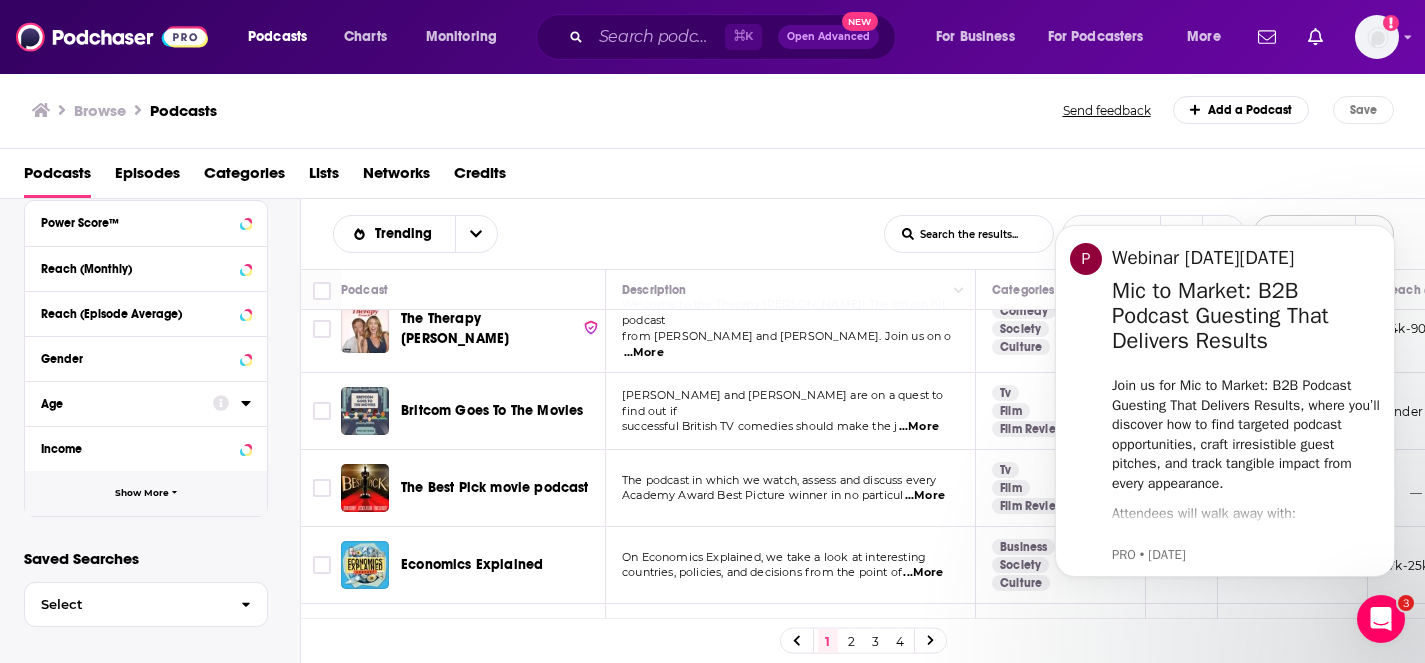 click on "Show More" at bounding box center [146, 493] 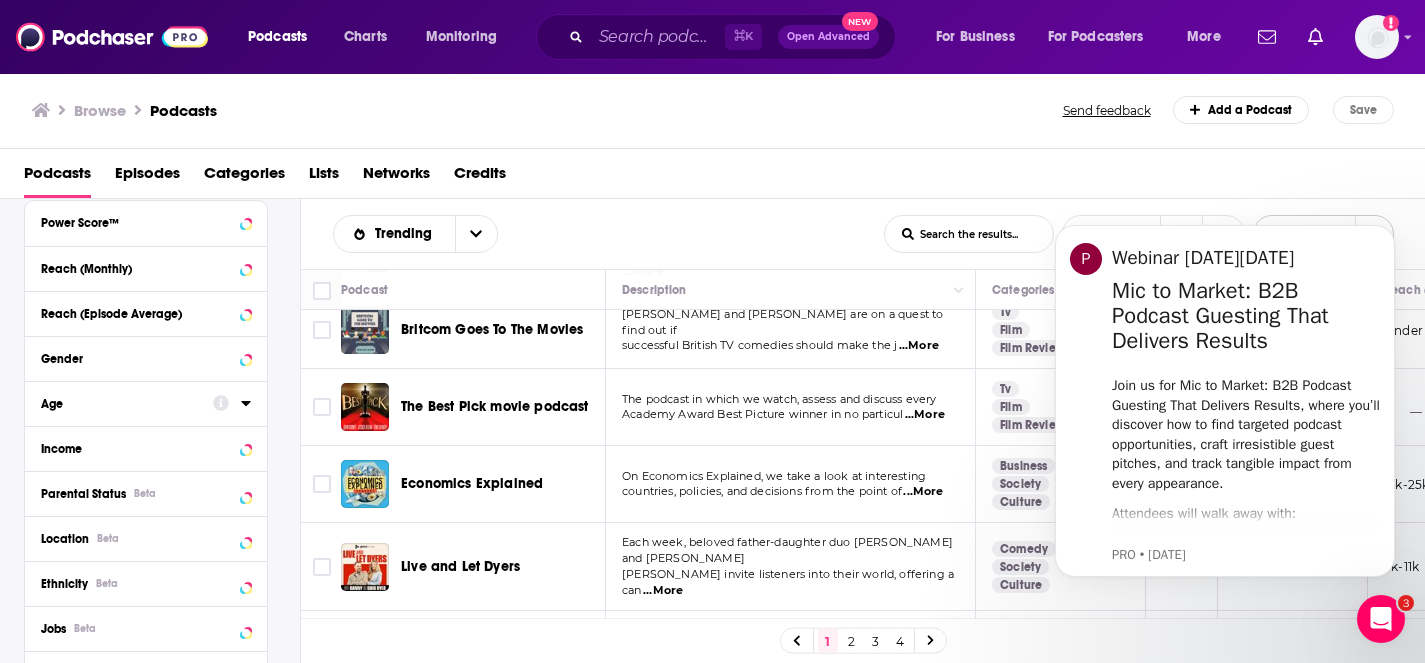 scroll, scrollTop: 569, scrollLeft: 0, axis: vertical 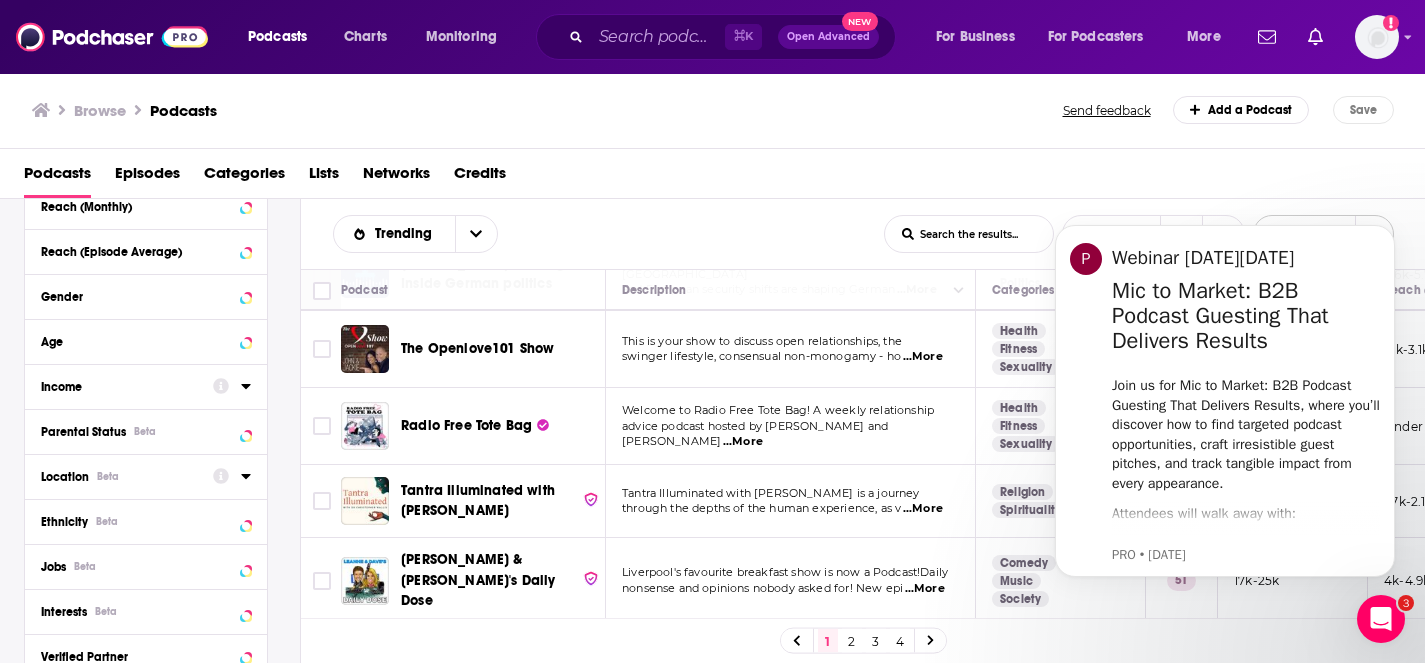 click 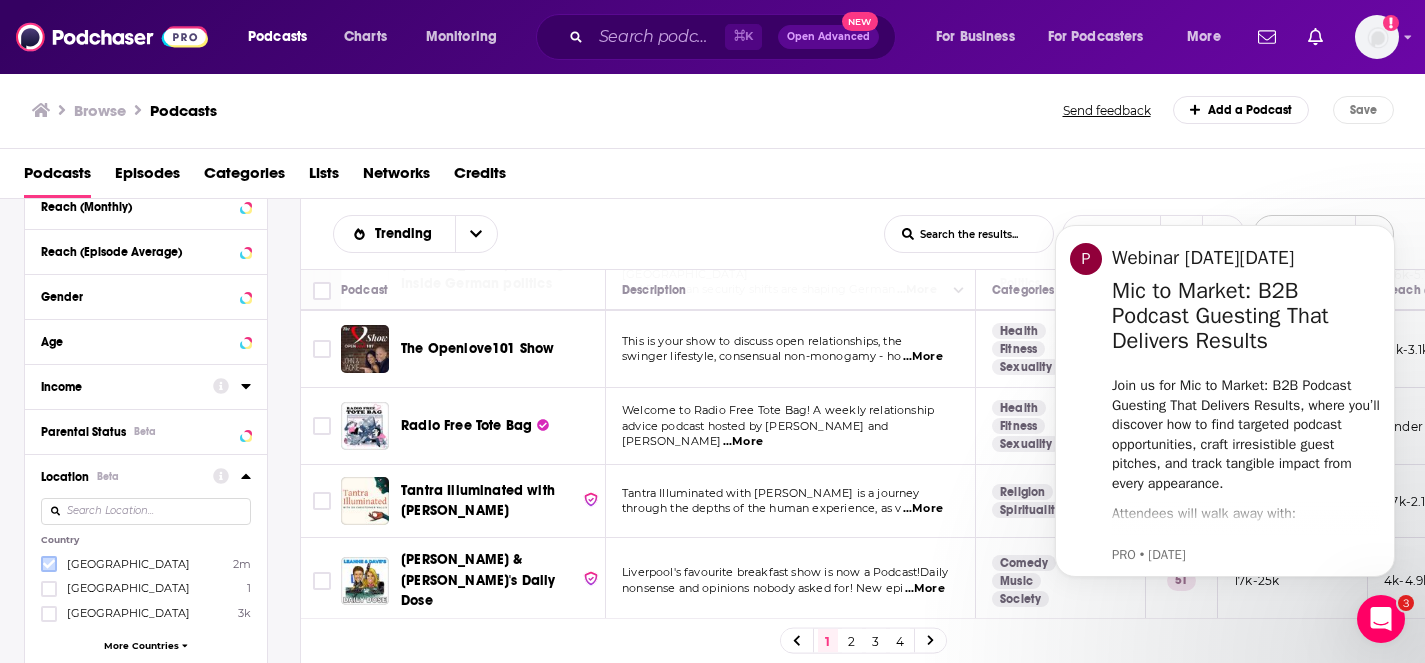 click 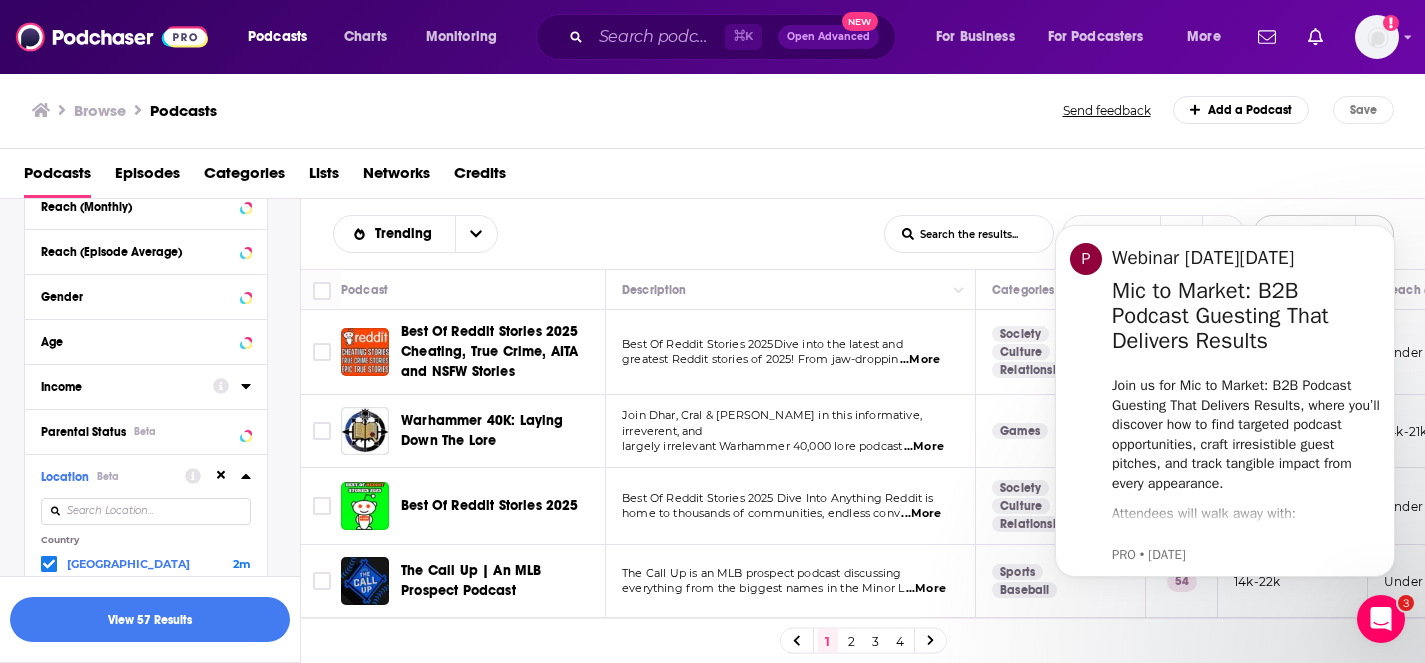 scroll, scrollTop: 0, scrollLeft: 0, axis: both 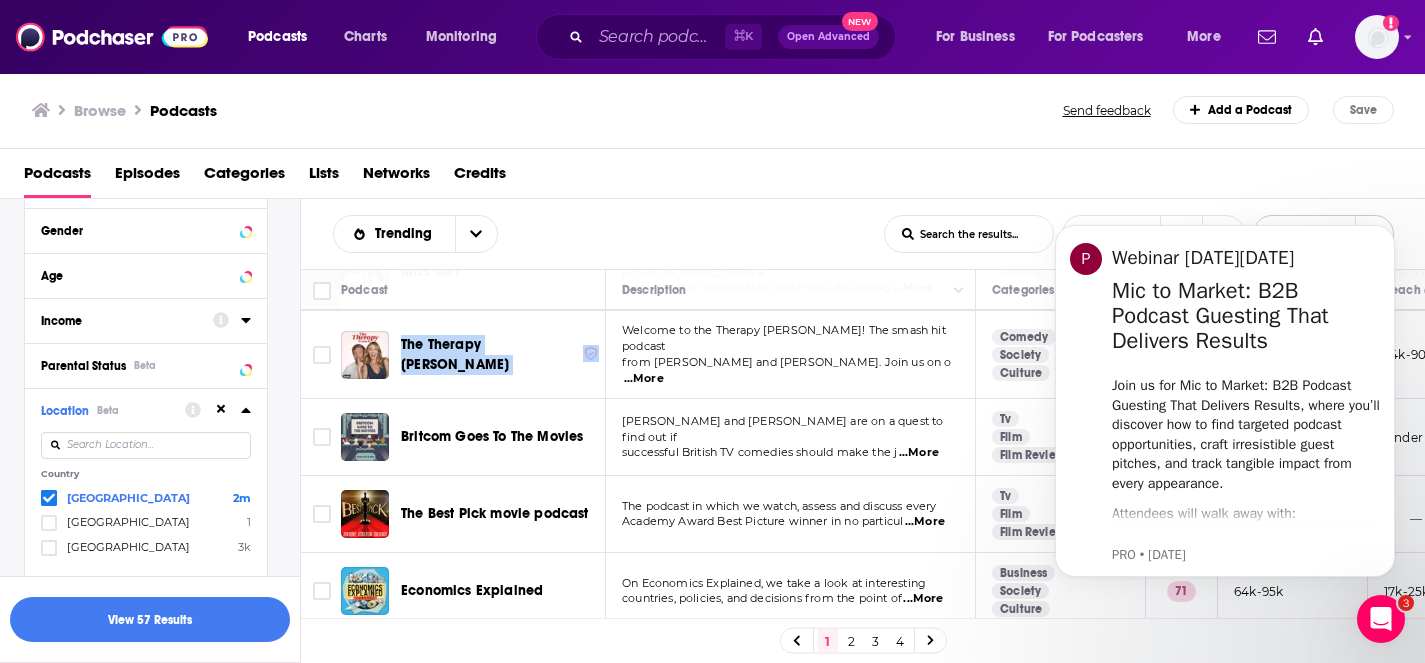 click on "Podcast Details Category Active Status Language Has Guests Brand Safety & Suitability Political Skew Beta Show More Audience & Reach Power Score™ Reach (Monthly) Reach (Episode Average) Gender Age Income Parental Status Beta Location Beta Country [GEOGRAPHIC_DATA] 2m [GEOGRAPHIC_DATA] 1 [GEOGRAPHIC_DATA] 3k More Countries State/Province [US_STATE] ([GEOGRAPHIC_DATA]) 3 [GEOGRAPHIC_DATA] ([GEOGRAPHIC_DATA]) 1 [US_STATE] ([GEOGRAPHIC_DATA]) 11 More State/Provinces DMA [GEOGRAPHIC_DATA]-[GEOGRAPHIC_DATA]-[GEOGRAPHIC_DATA] 66 [GEOGRAPHIC_DATA]-[GEOGRAPHIC_DATA] 135 [GEOGRAPHIC_DATA] 123 More DMAS Ethnicity Beta Jobs Beta Interests Beta Verified Partner YouTube Subscriber Count Show Less" at bounding box center (162, 465) 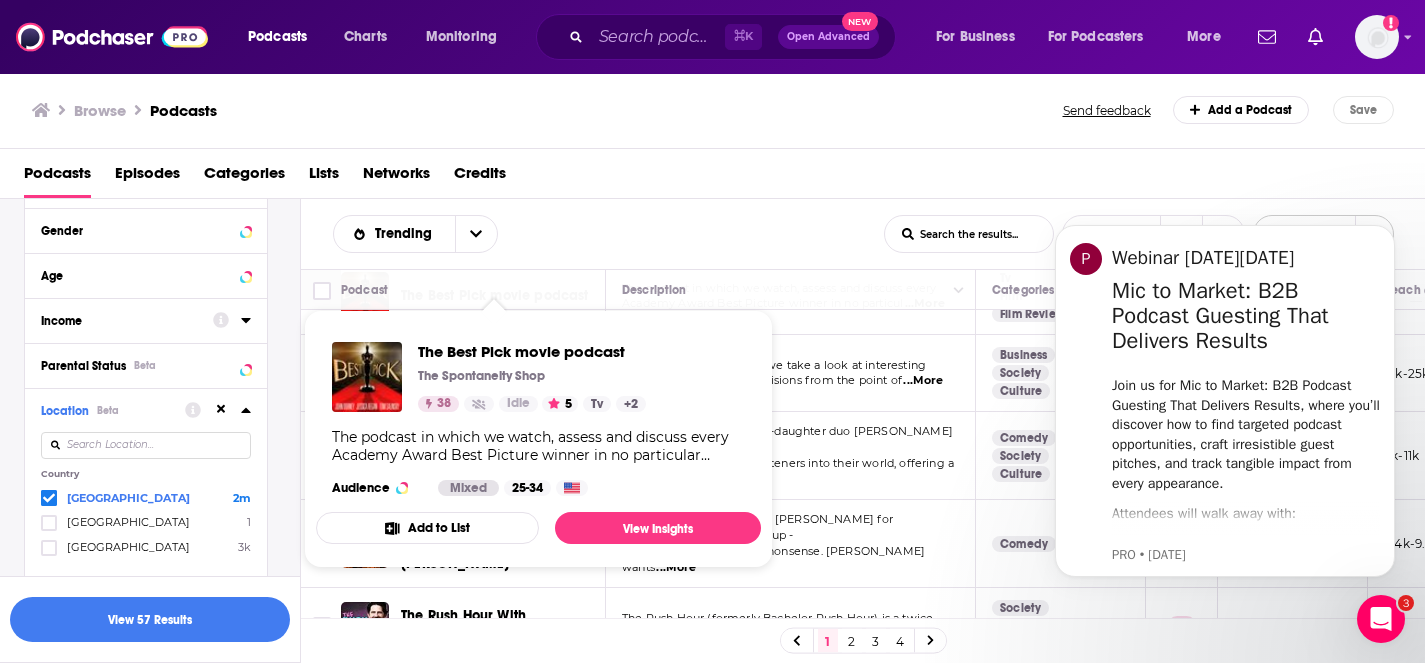 scroll, scrollTop: 685, scrollLeft: 2, axis: both 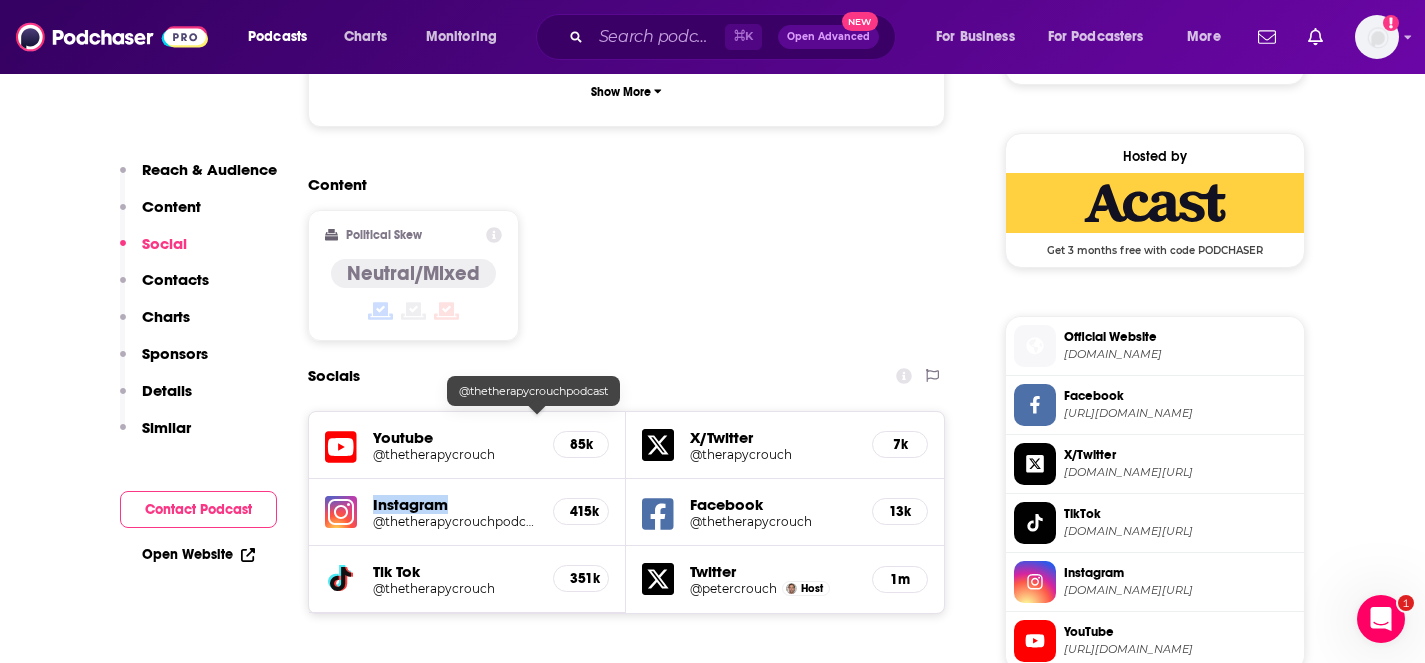 click on "@thetherapycrouchpodcast" at bounding box center (455, 521) 